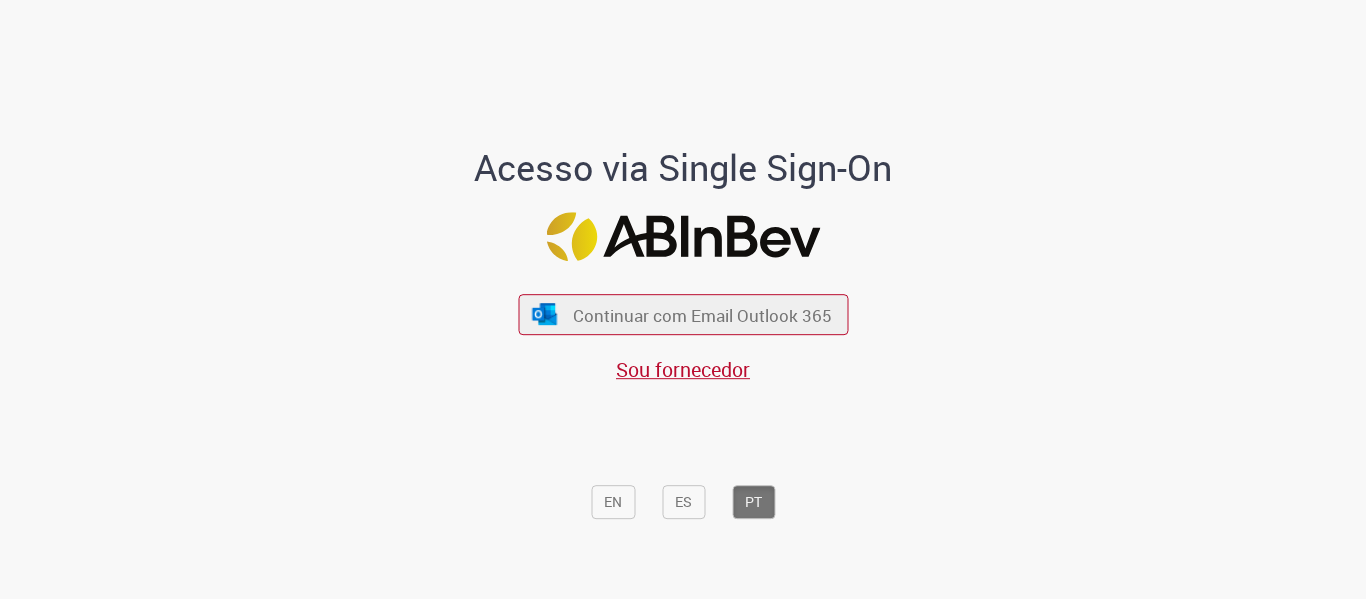 scroll, scrollTop: 0, scrollLeft: 0, axis: both 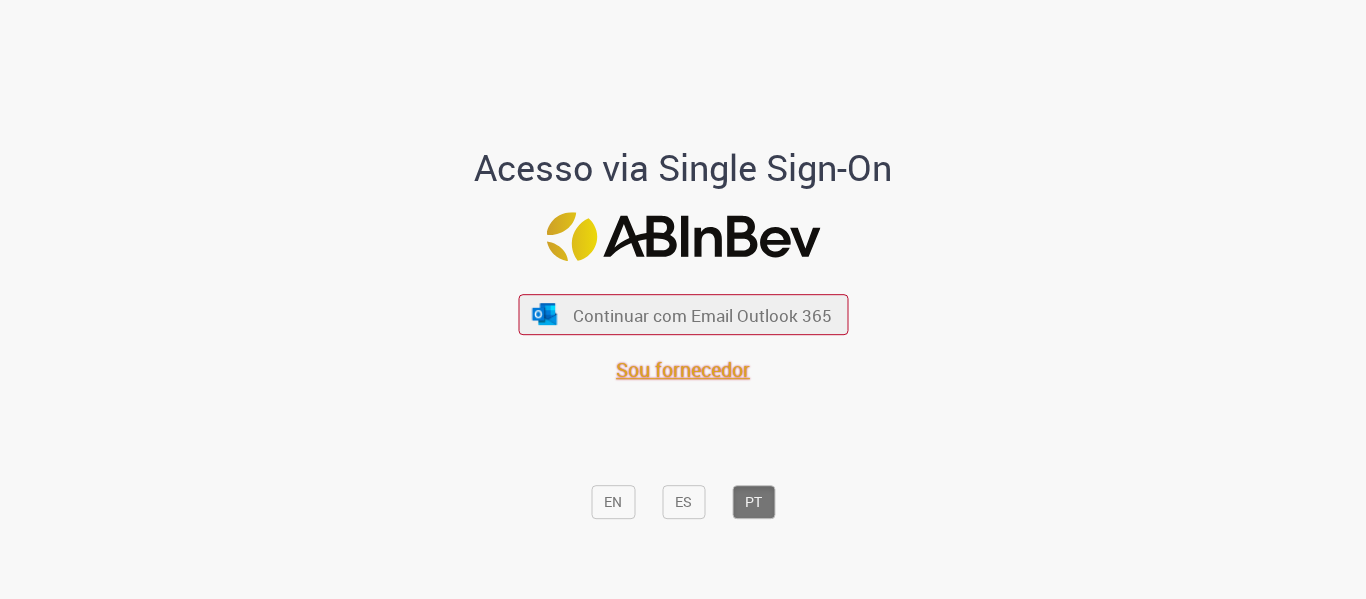 click on "Sou fornecedor" at bounding box center [683, 369] 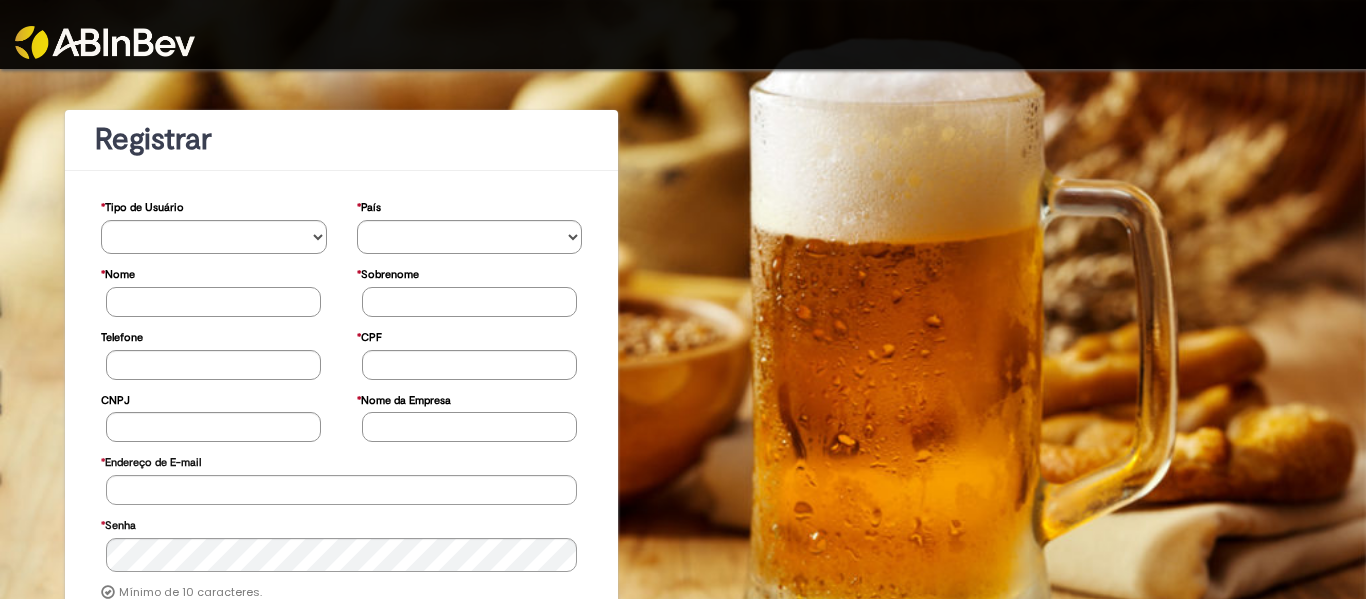 scroll, scrollTop: 0, scrollLeft: 0, axis: both 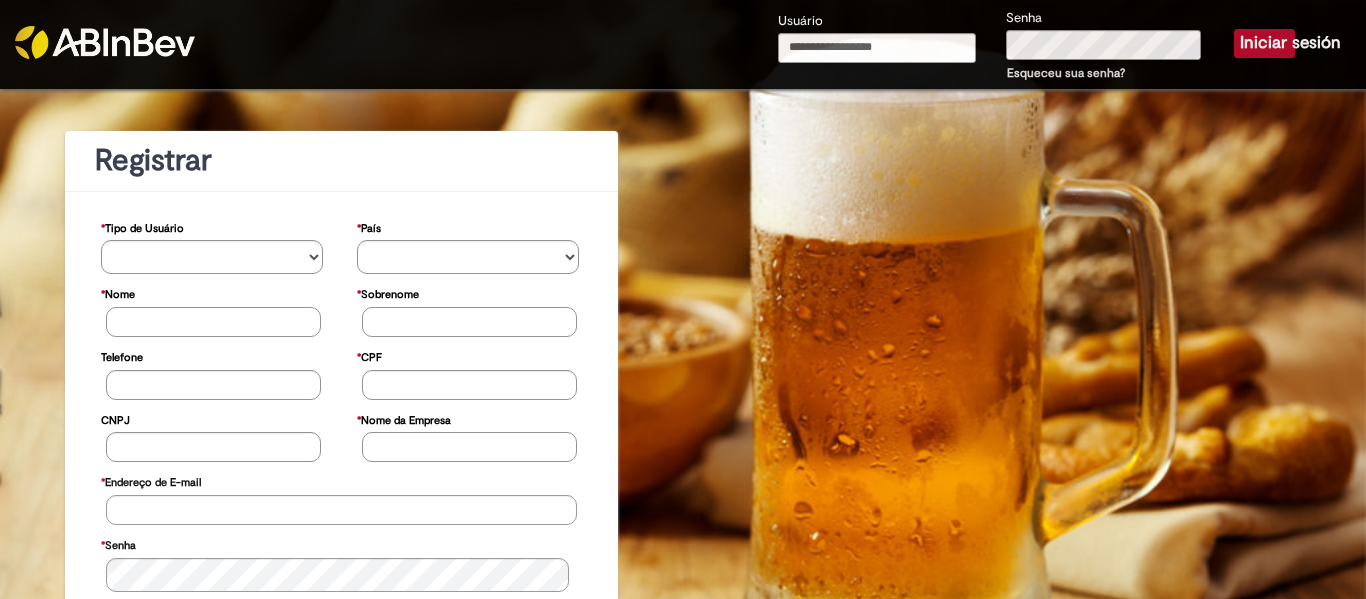 click on "Usuário" at bounding box center (877, 48) 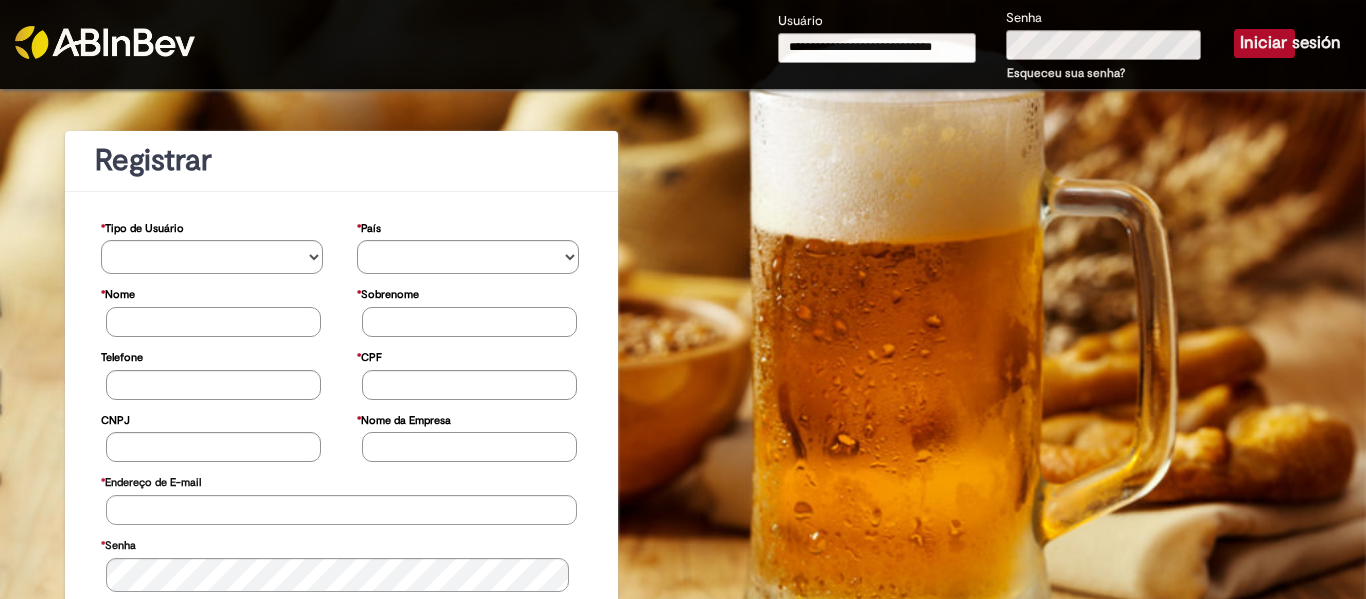 click on "Iniciar sesión" at bounding box center [1264, 43] 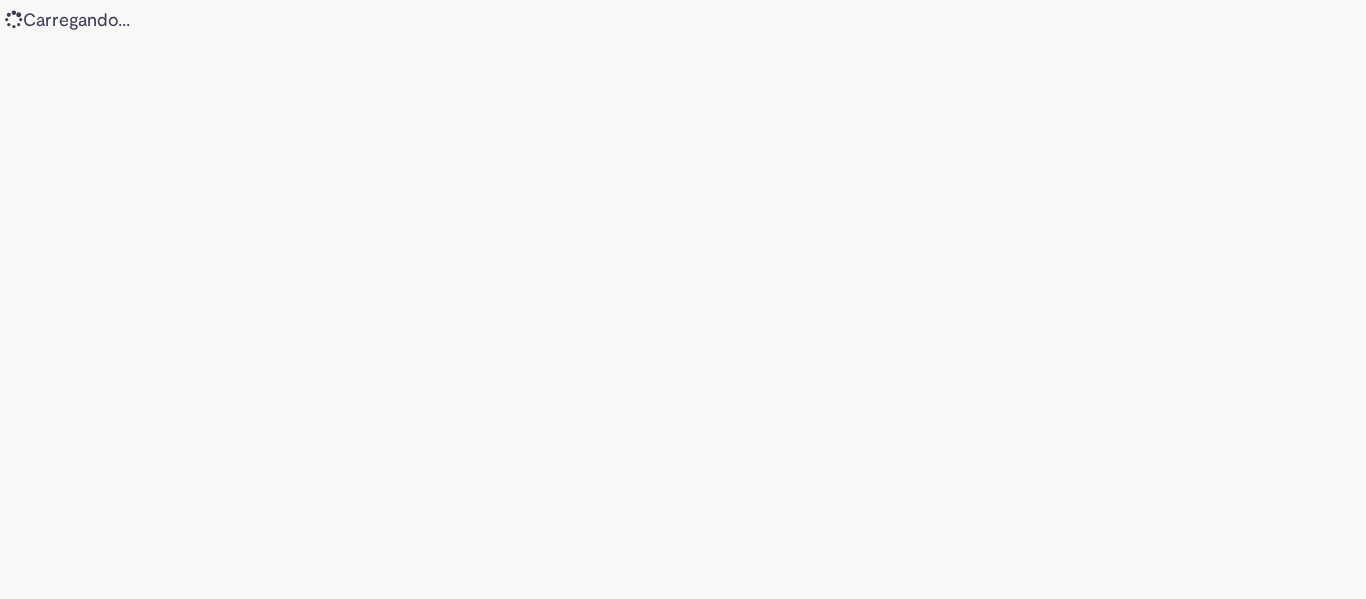 scroll, scrollTop: 0, scrollLeft: 0, axis: both 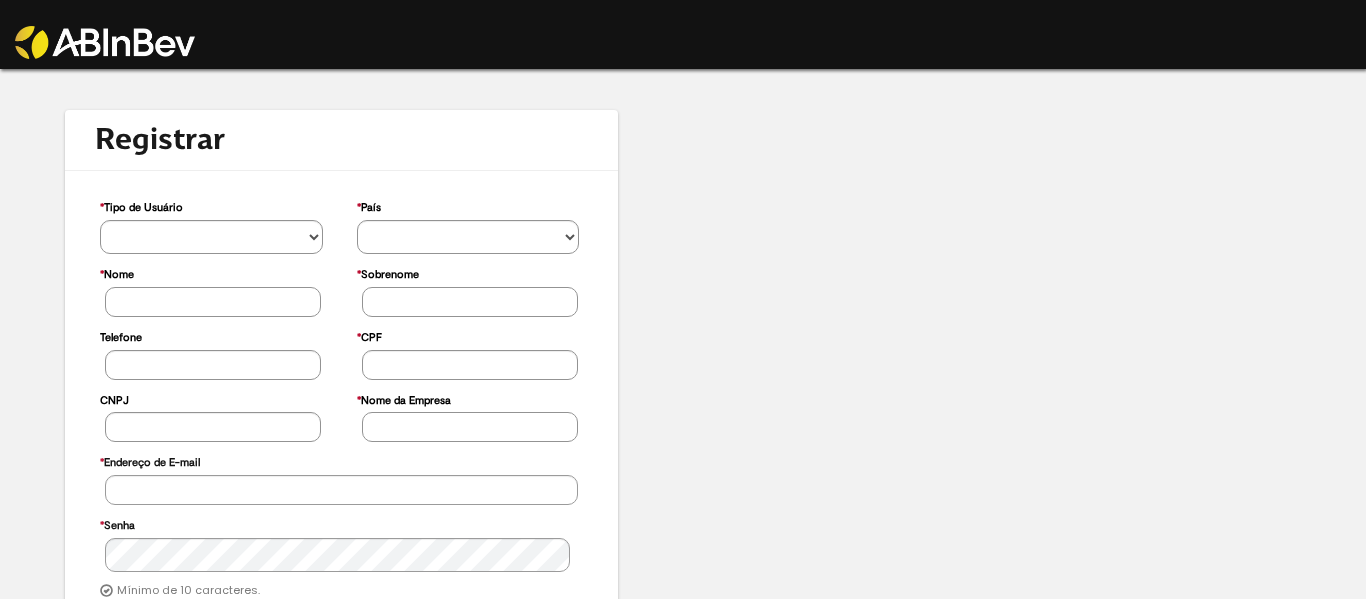 click at bounding box center [105, 42] 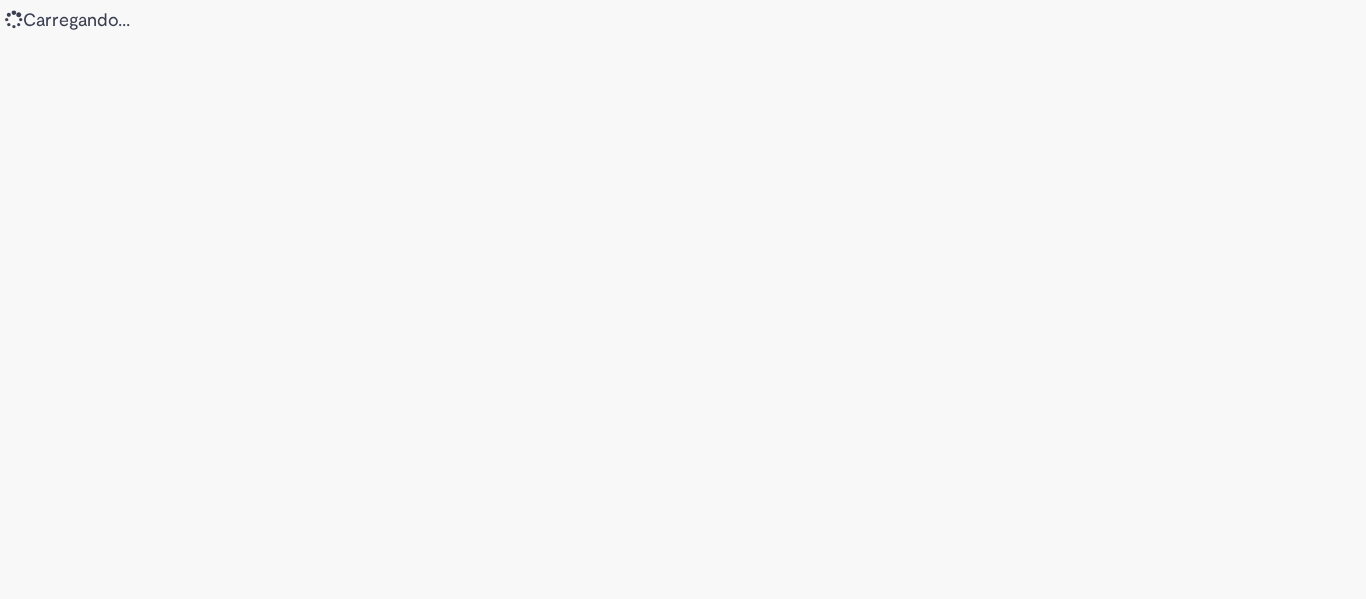 scroll, scrollTop: 0, scrollLeft: 0, axis: both 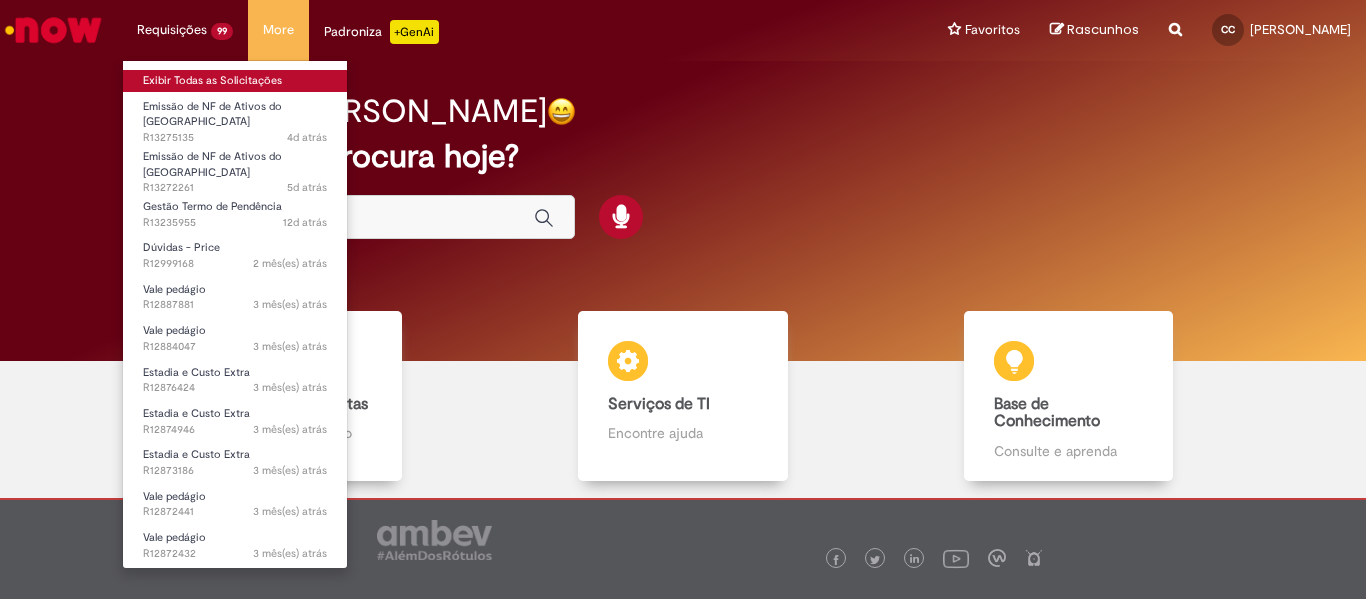 click on "Exibir Todas as Solicitações" at bounding box center (235, 81) 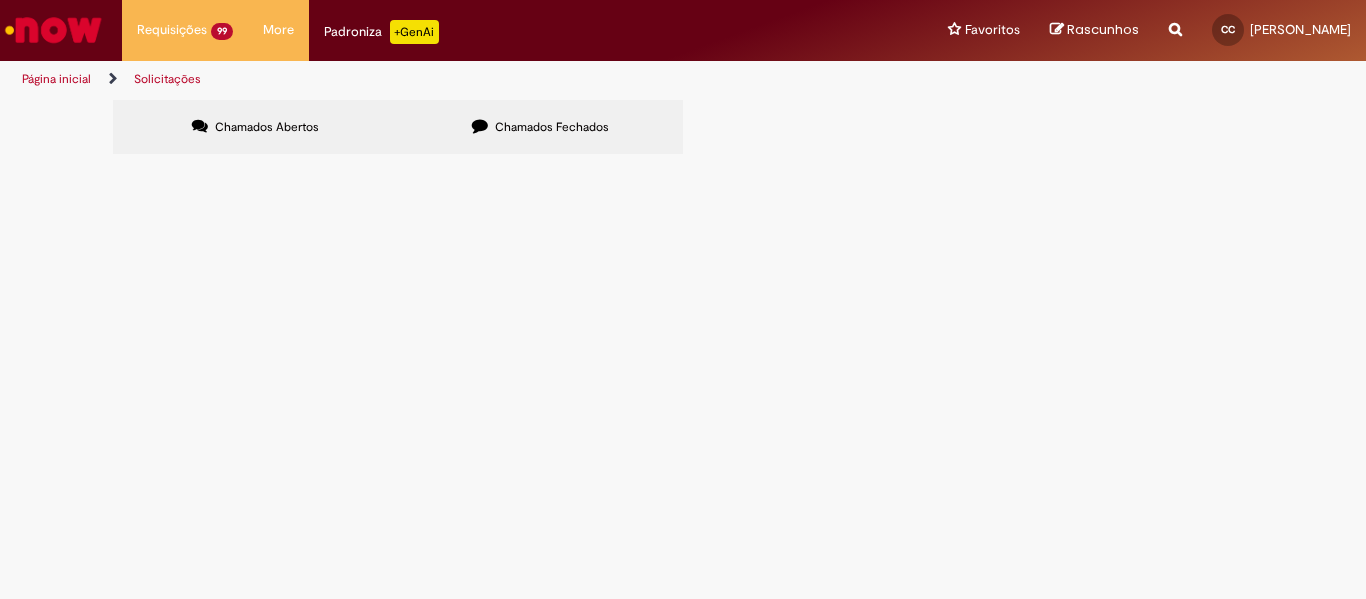 click on "Chamados Fechados" at bounding box center [552, 127] 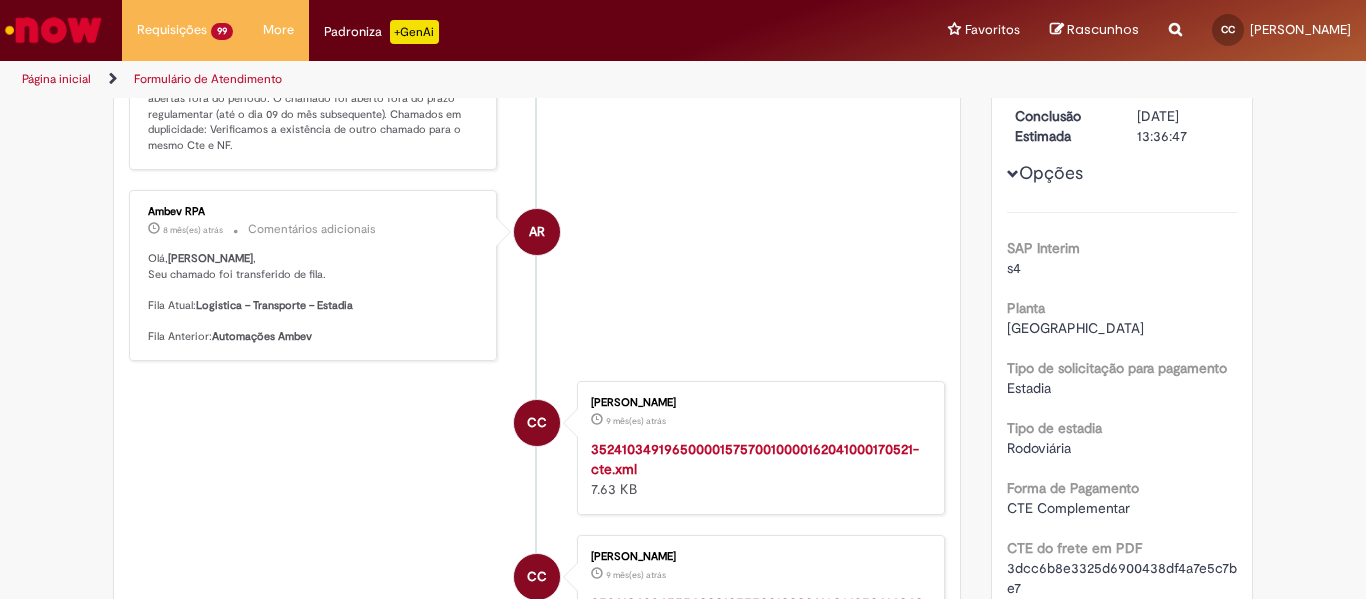 scroll, scrollTop: 315, scrollLeft: 0, axis: vertical 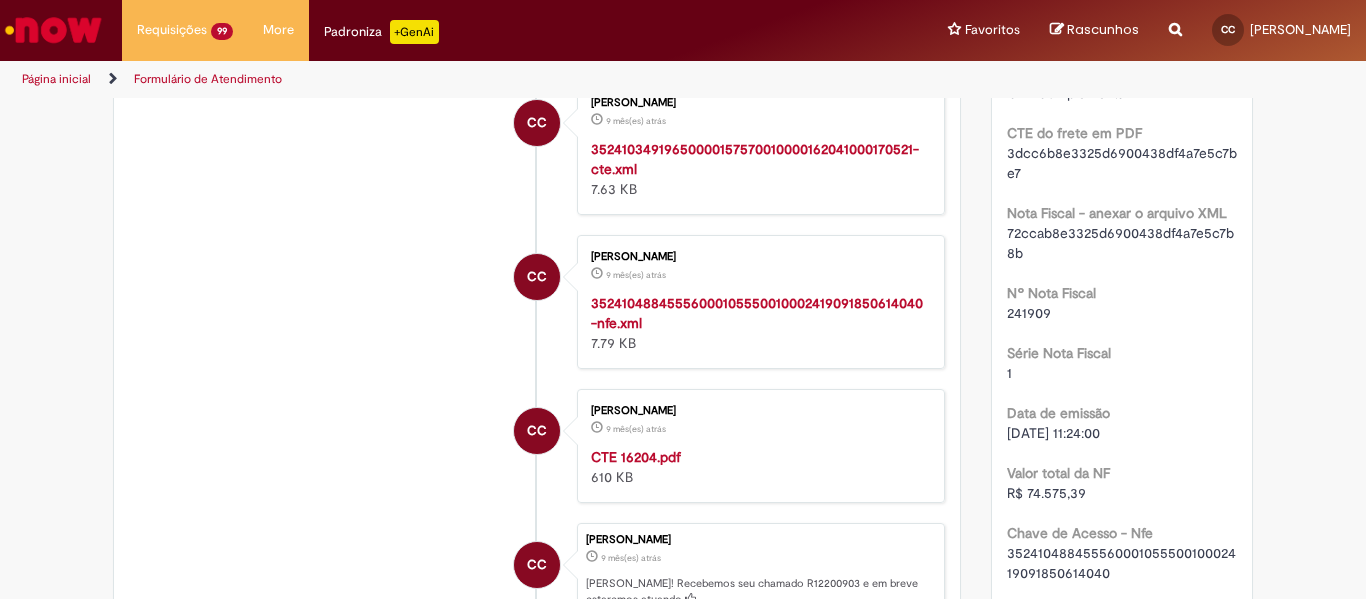 click on "241909" at bounding box center (1029, 313) 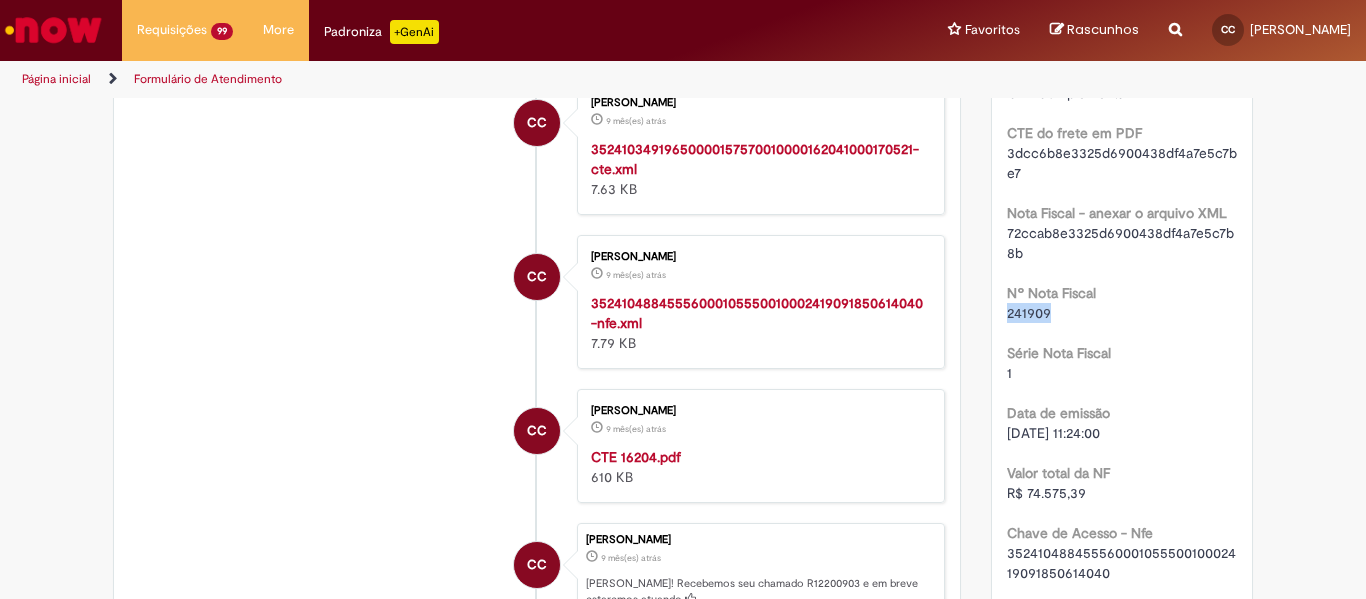 click on "241909" at bounding box center [1029, 313] 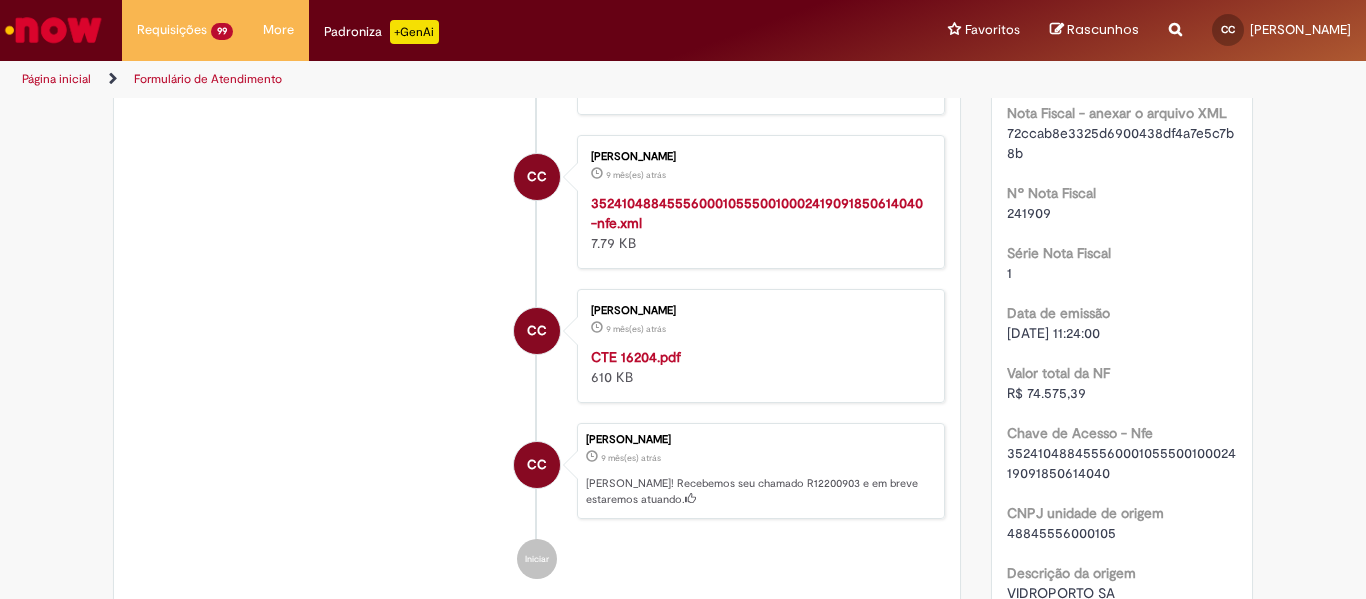click on "26/10/2024 11:24:00" at bounding box center (1053, 333) 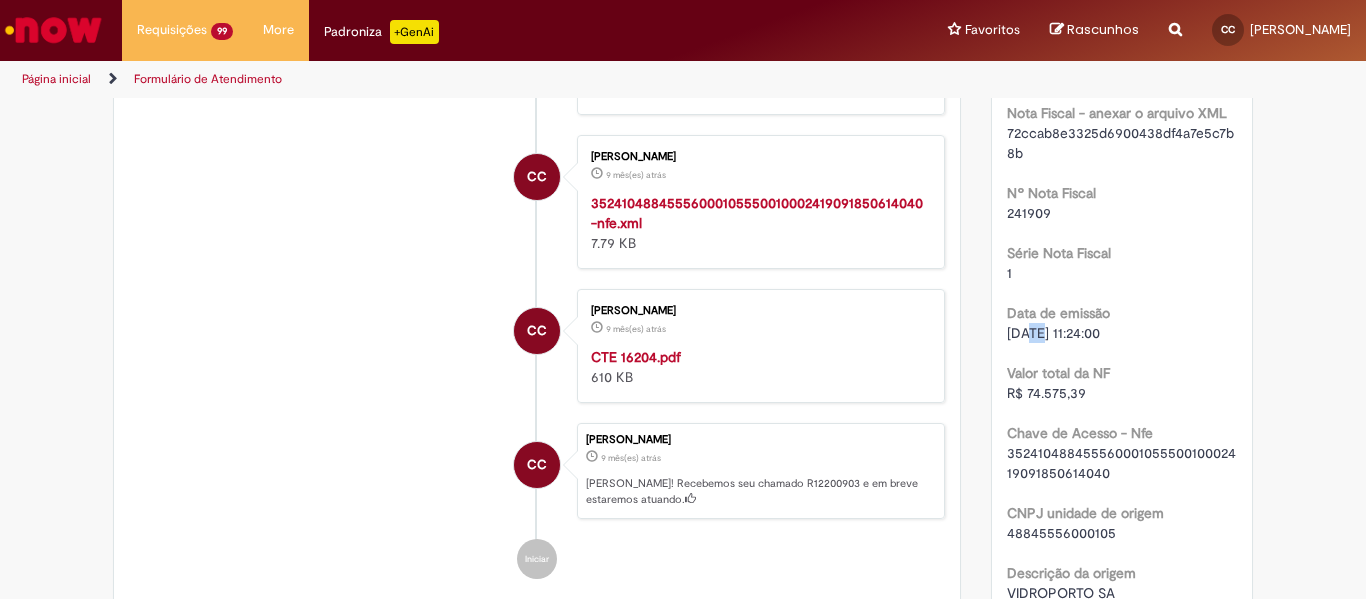 click on "26/10/2024 11:24:00" at bounding box center [1053, 333] 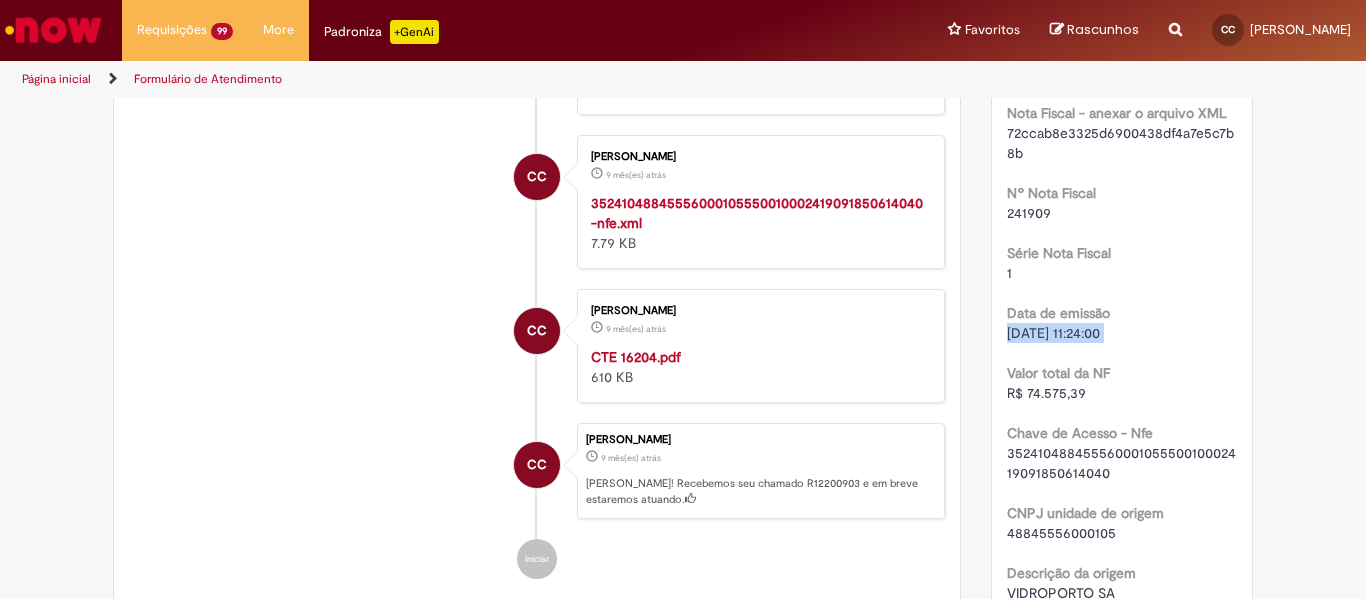 click on "26/10/2024 11:24:00" at bounding box center (1053, 333) 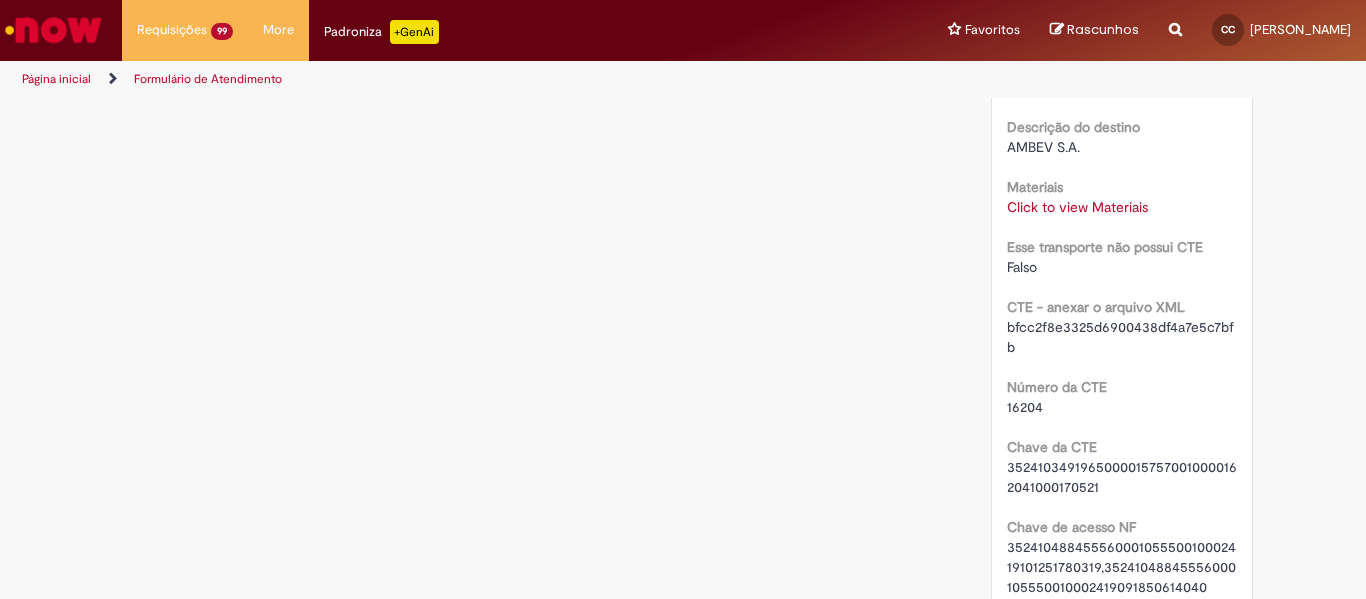 scroll, scrollTop: 1415, scrollLeft: 0, axis: vertical 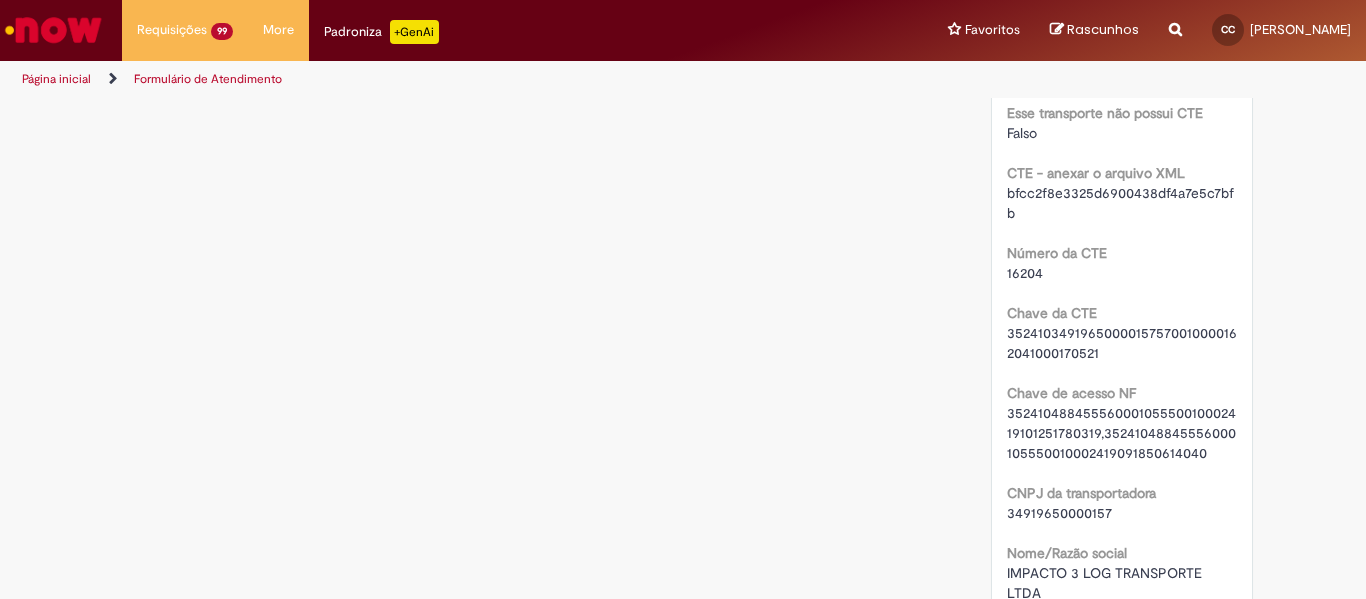 click on "16204" at bounding box center (1025, 273) 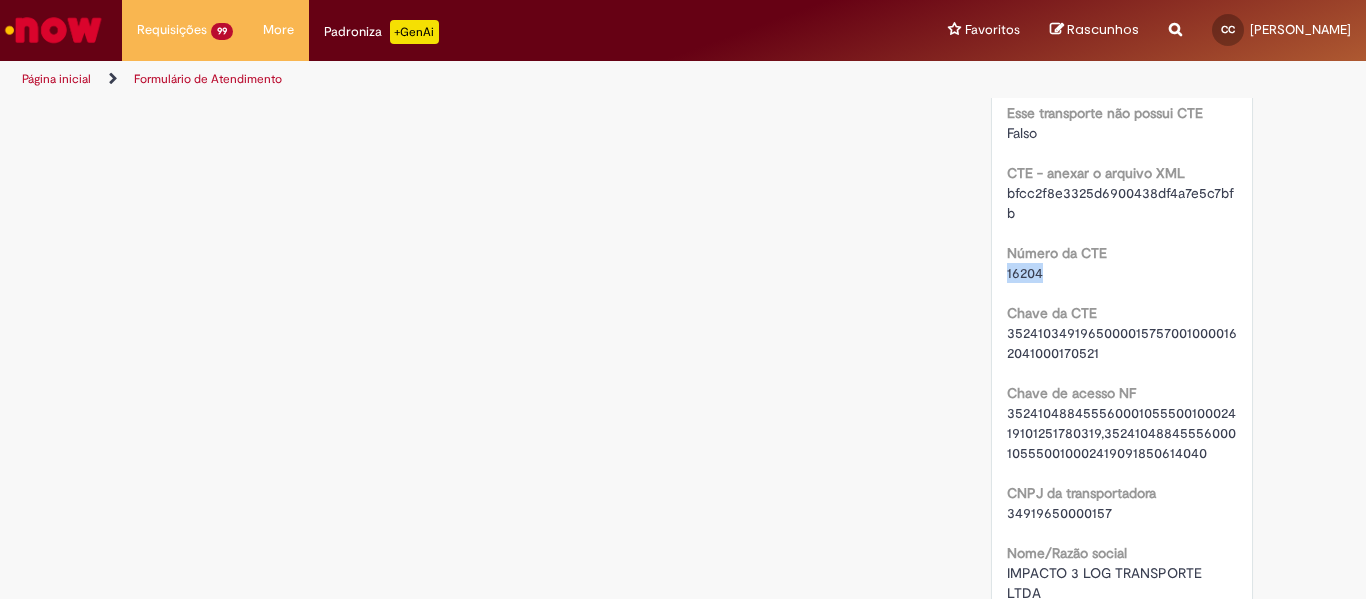click on "16204" at bounding box center (1025, 273) 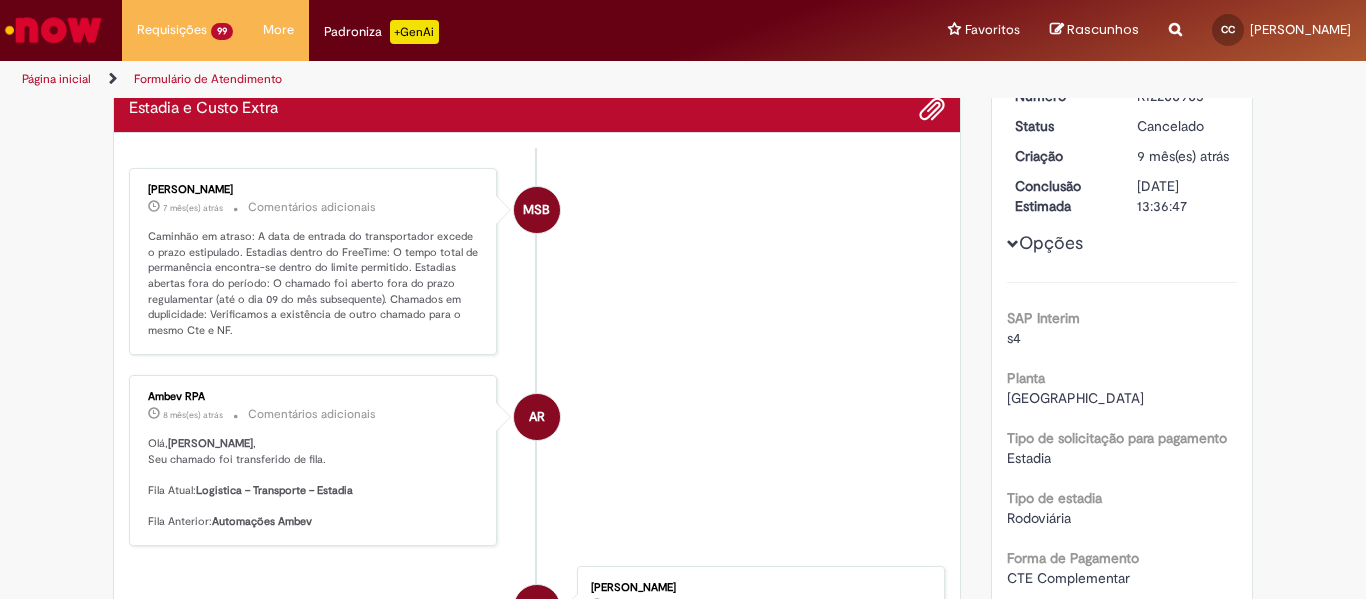 scroll, scrollTop: 0, scrollLeft: 0, axis: both 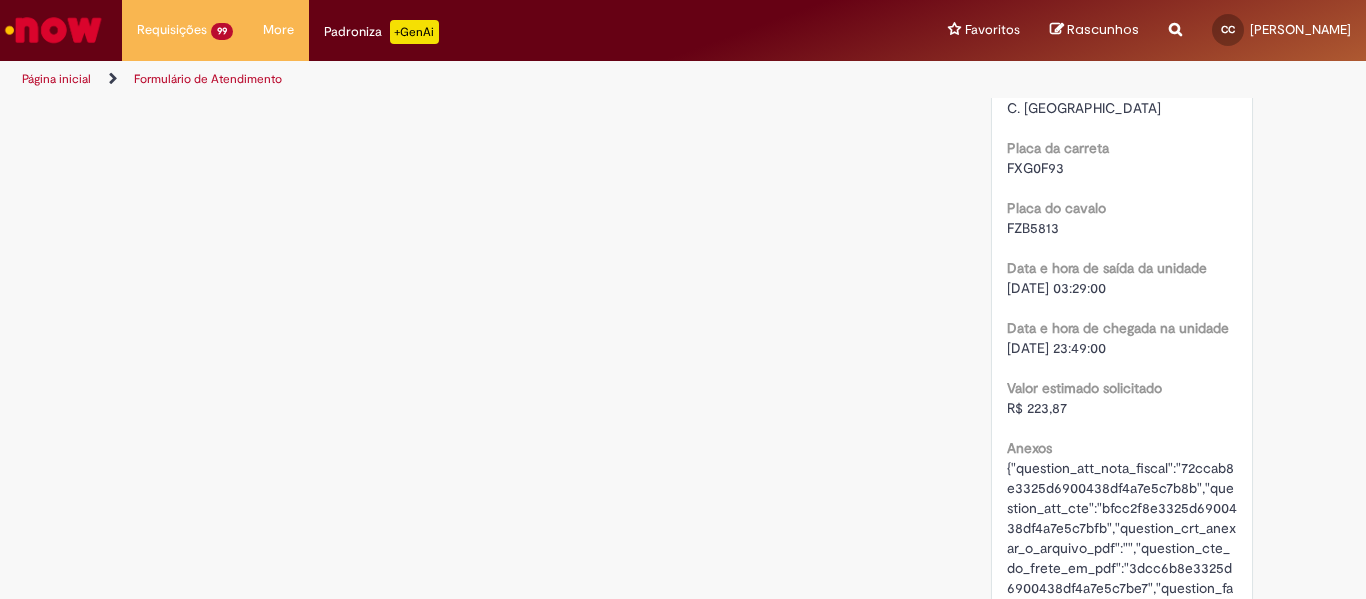 click on "26/10/2024 23:49:00" at bounding box center [1056, 348] 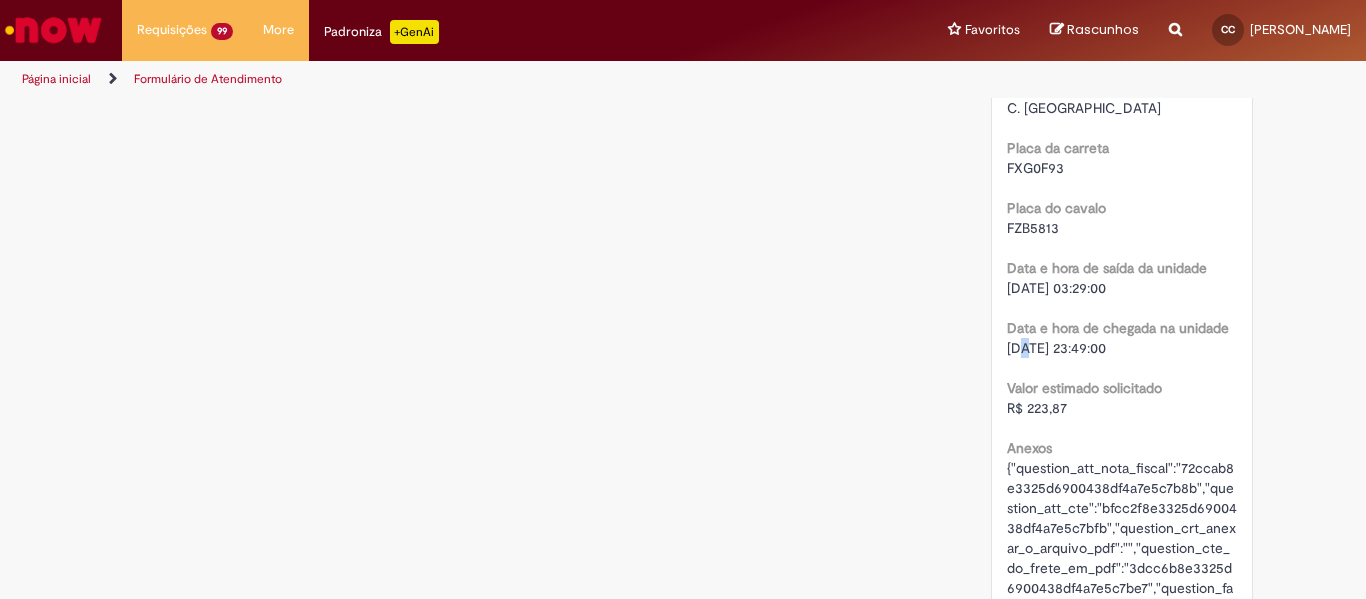 click on "26/10/2024 23:49:00" at bounding box center (1056, 348) 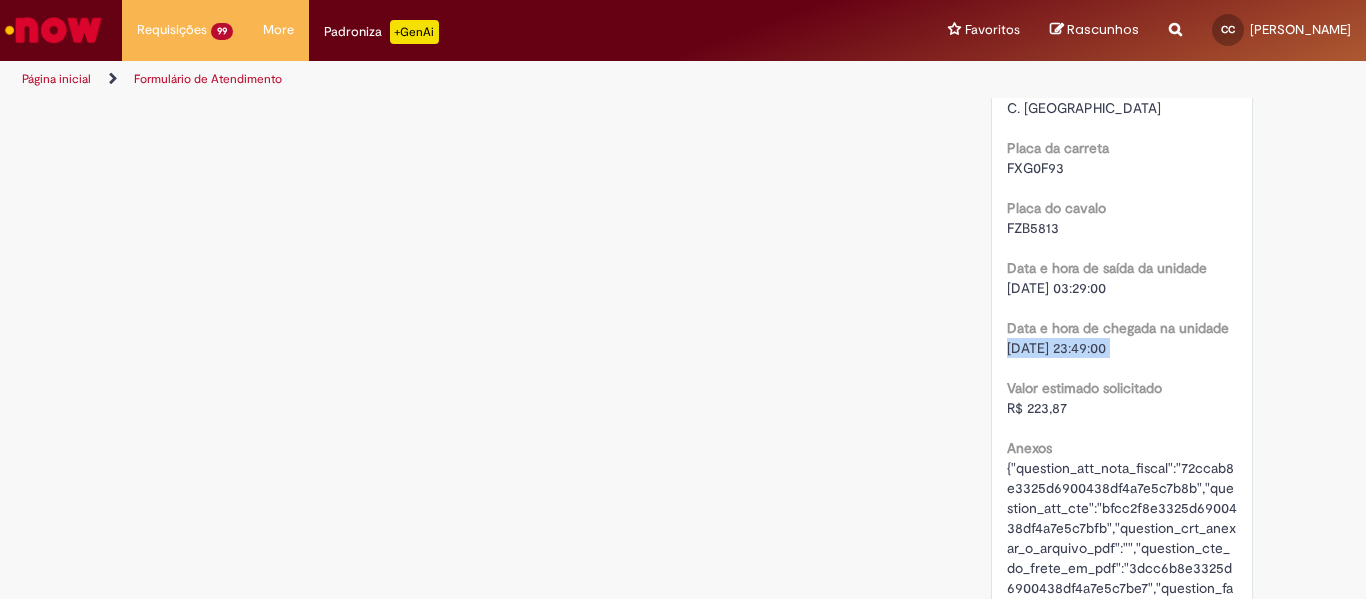 click on "26/10/2024 23:49:00" at bounding box center (1056, 348) 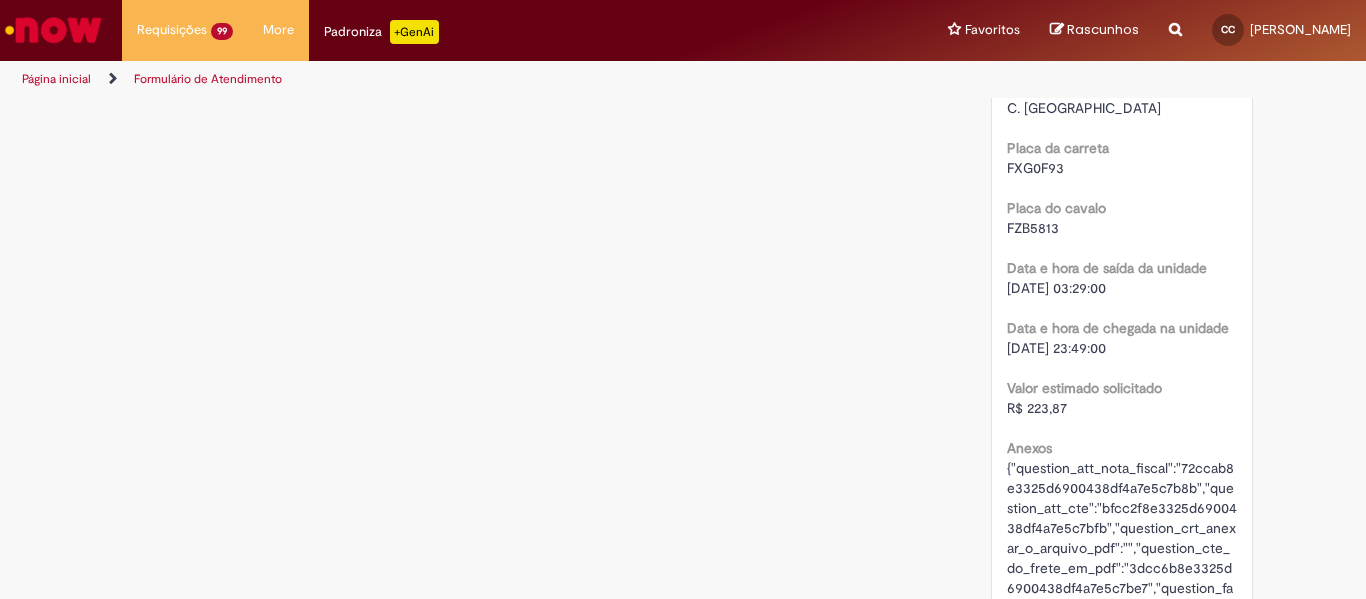 click on "28/10/2024 03:29:00" at bounding box center (1056, 288) 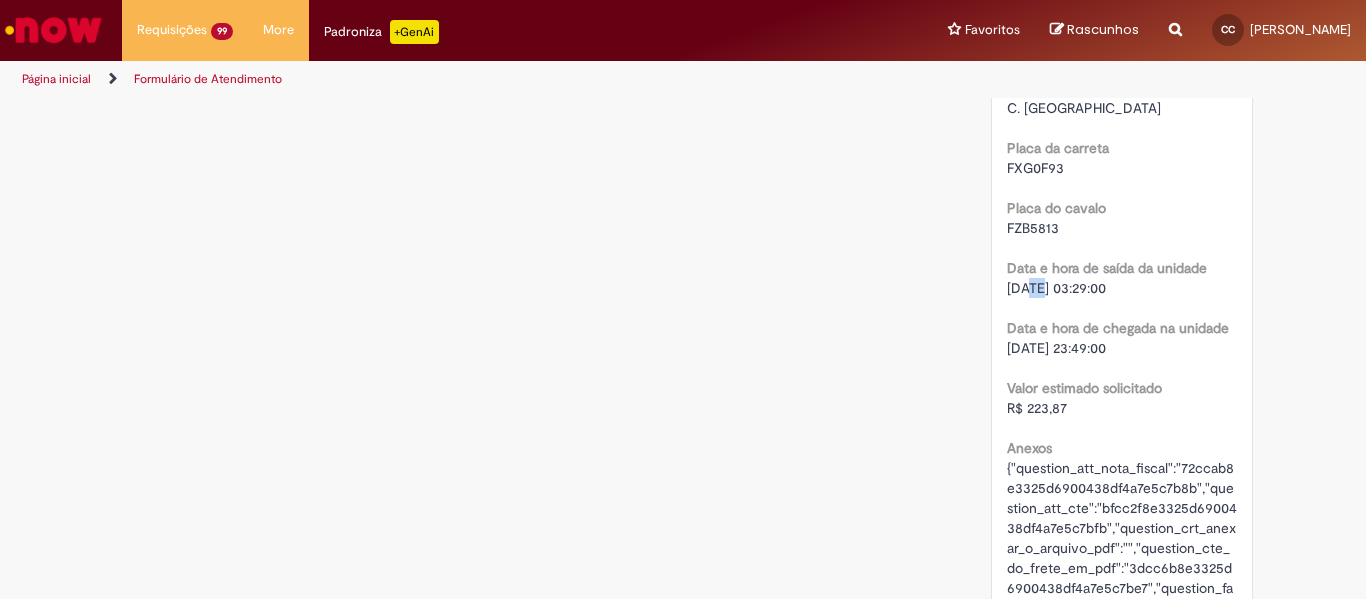 click on "28/10/2024 03:29:00" at bounding box center (1056, 288) 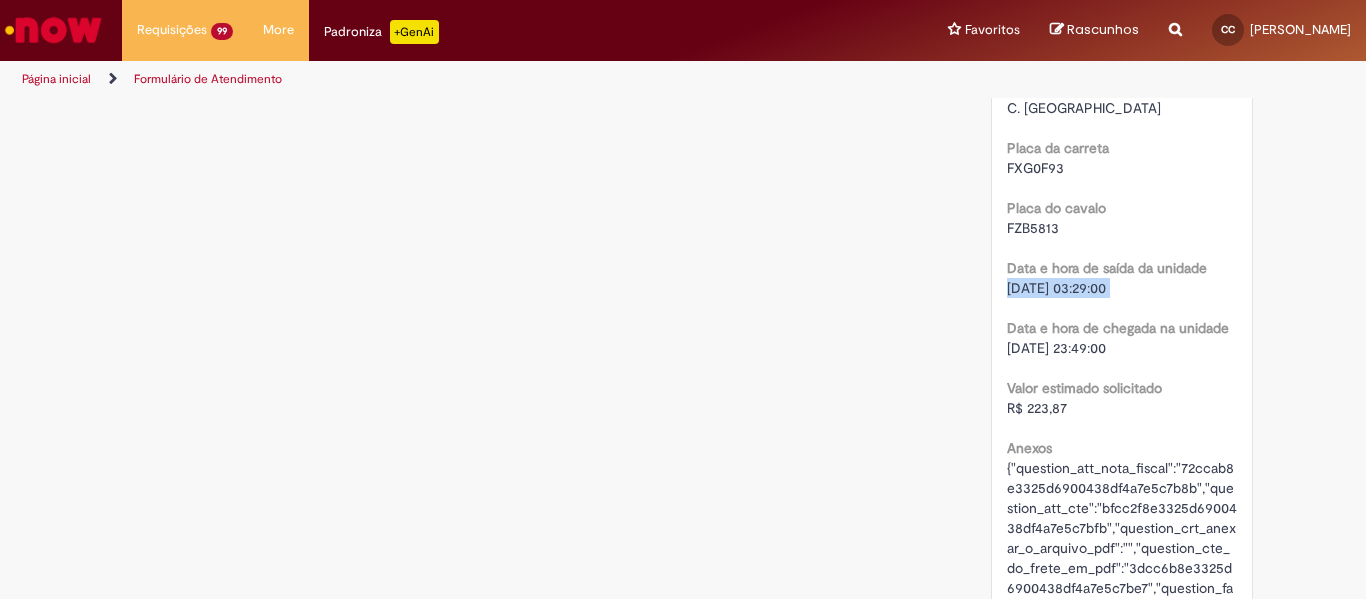 click on "28/10/2024 03:29:00" at bounding box center [1056, 288] 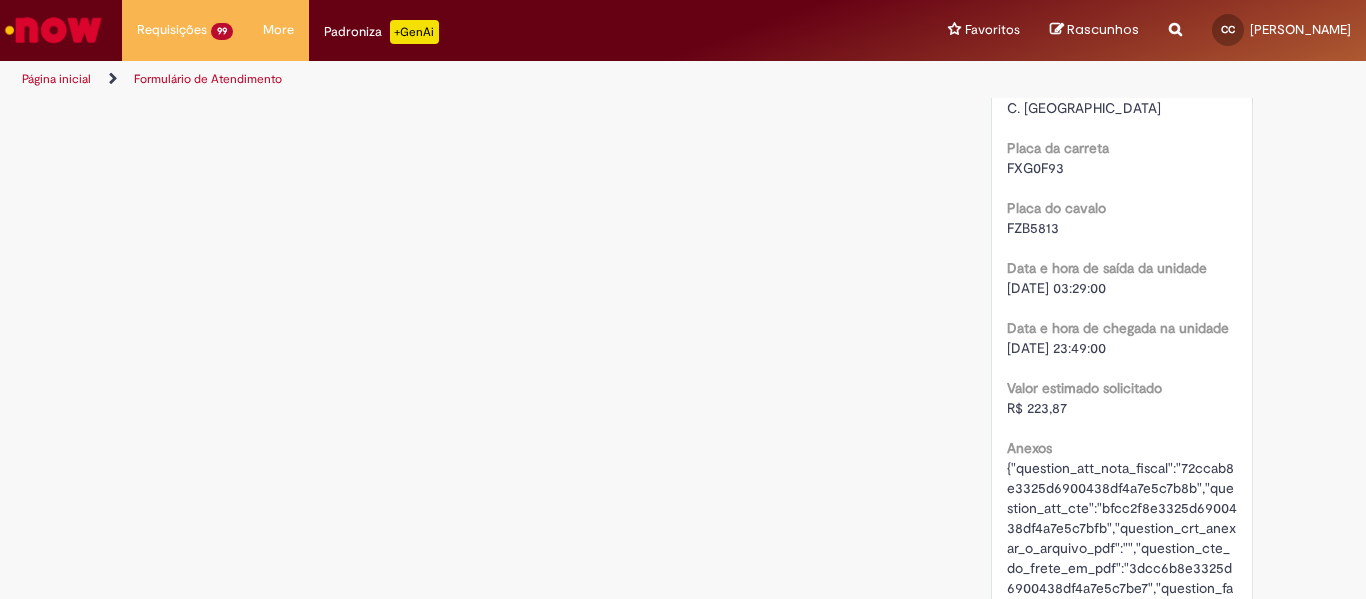 click on "Verificar Código de Barras
Aguardando Aprovação
Aguardando atendimento
Cancelado
Validação
Concluído
Estadia e Custo Extra
Enviar
MSB
Matheus Silvino Barros de Oliveira
7 mês(es) atrás 7 meses atrás     Comentários adicionais
AR" at bounding box center (683, -399) 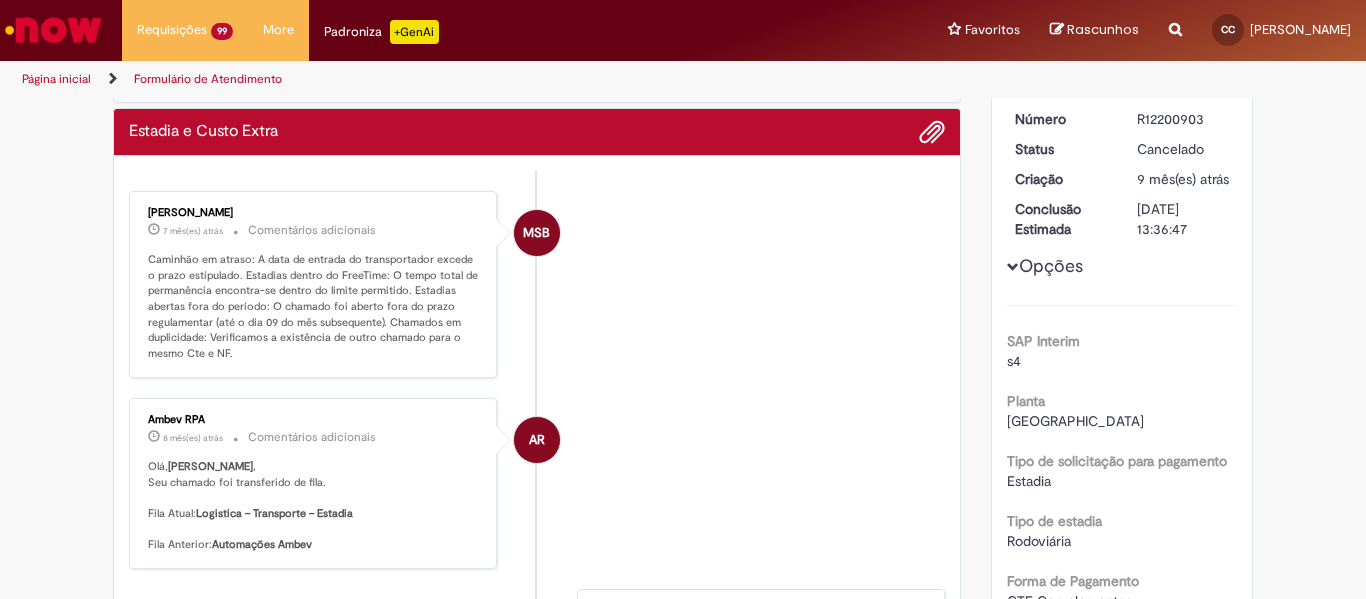 scroll, scrollTop: 200, scrollLeft: 0, axis: vertical 